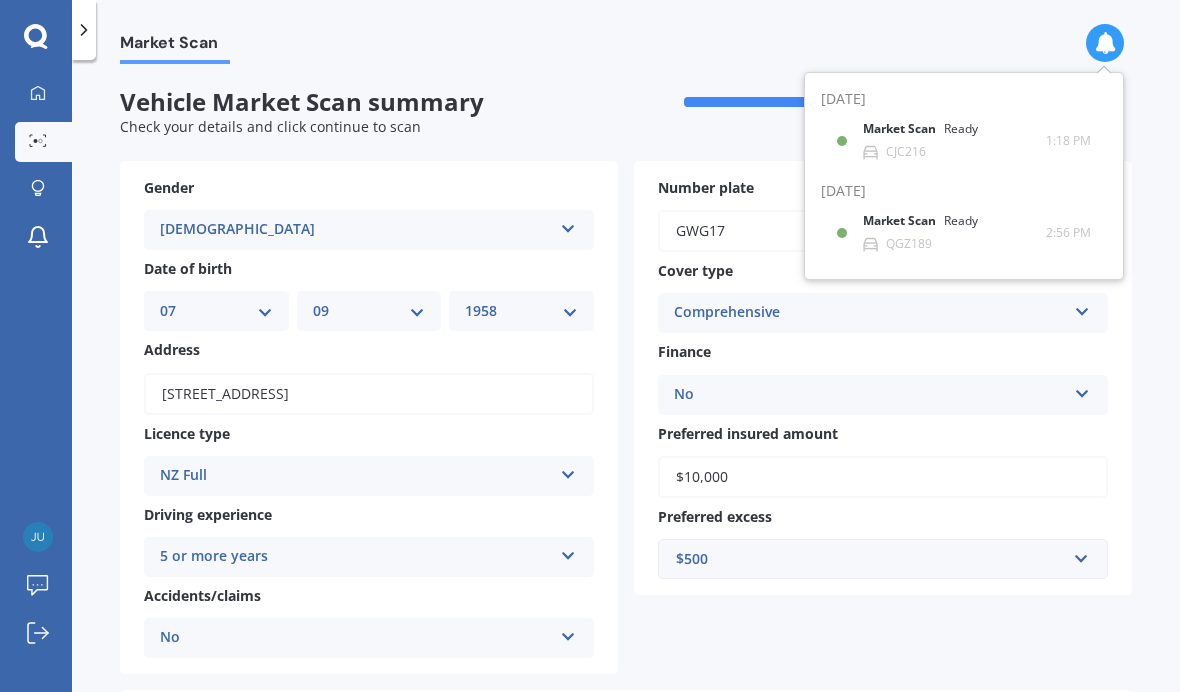 select on "07" 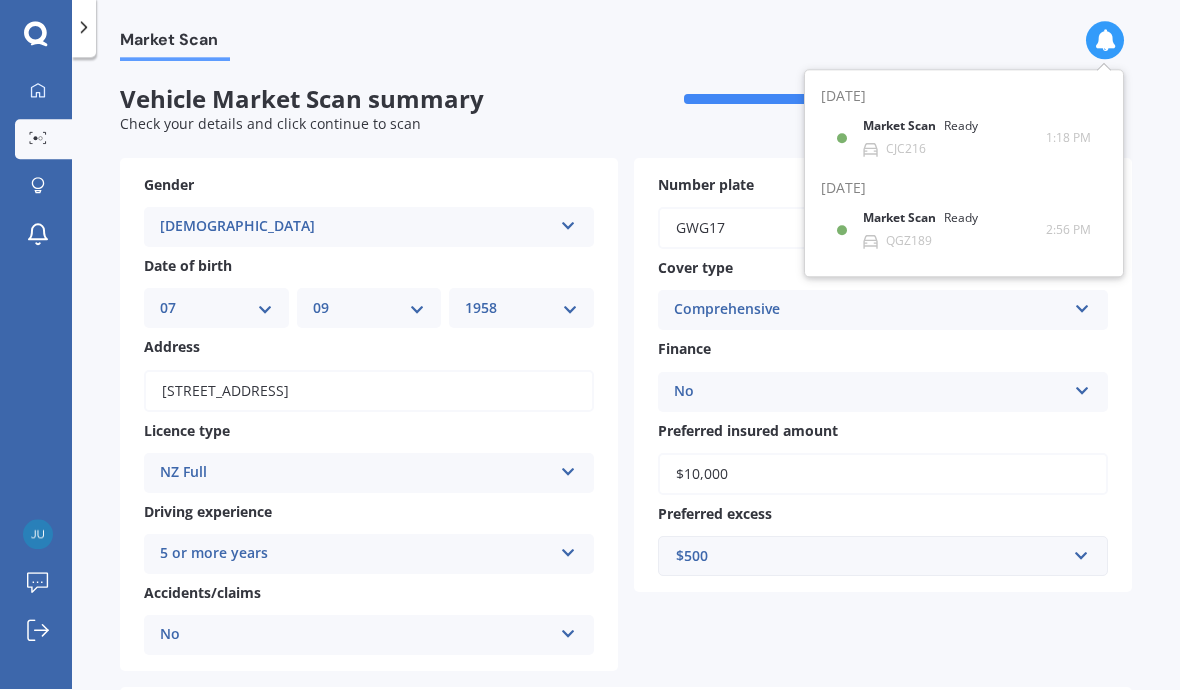scroll, scrollTop: 0, scrollLeft: 0, axis: both 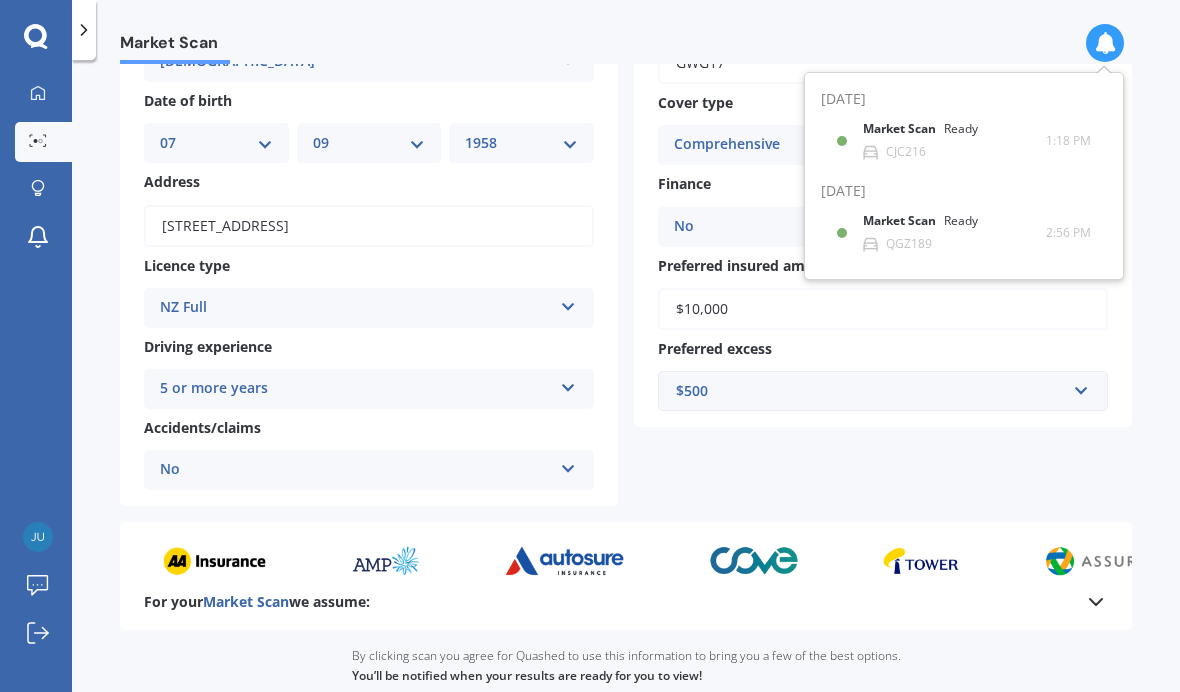 click on "Continue to scan" at bounding box center (626, 721) 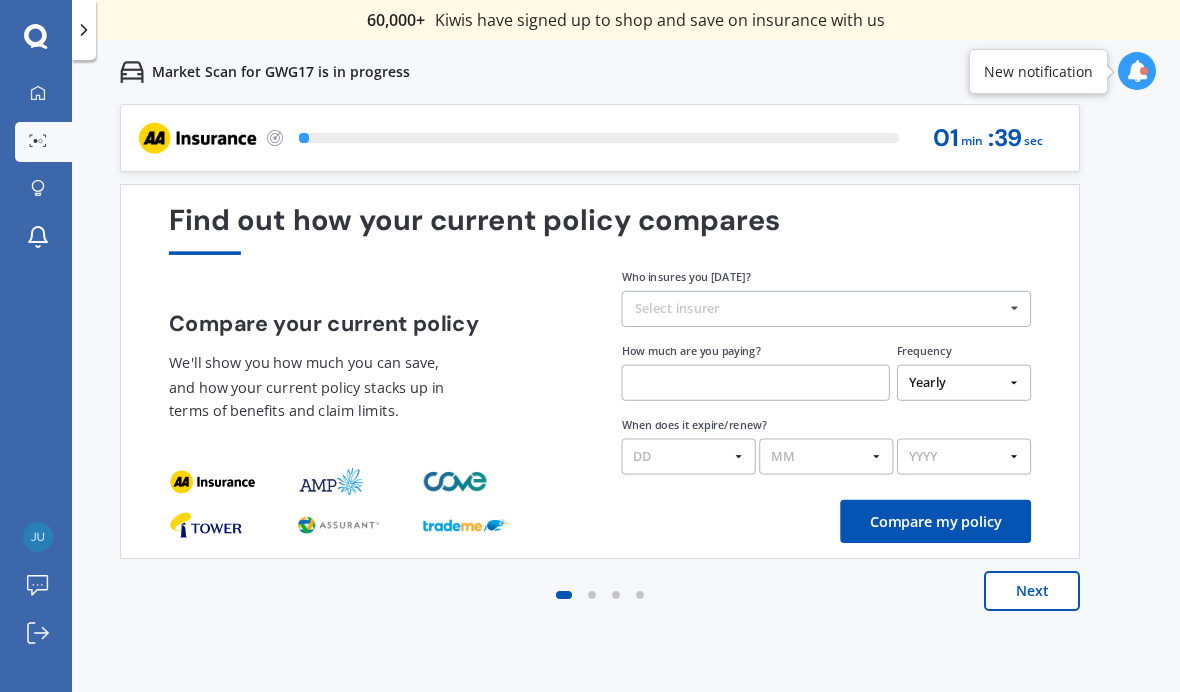 scroll, scrollTop: 0, scrollLeft: 0, axis: both 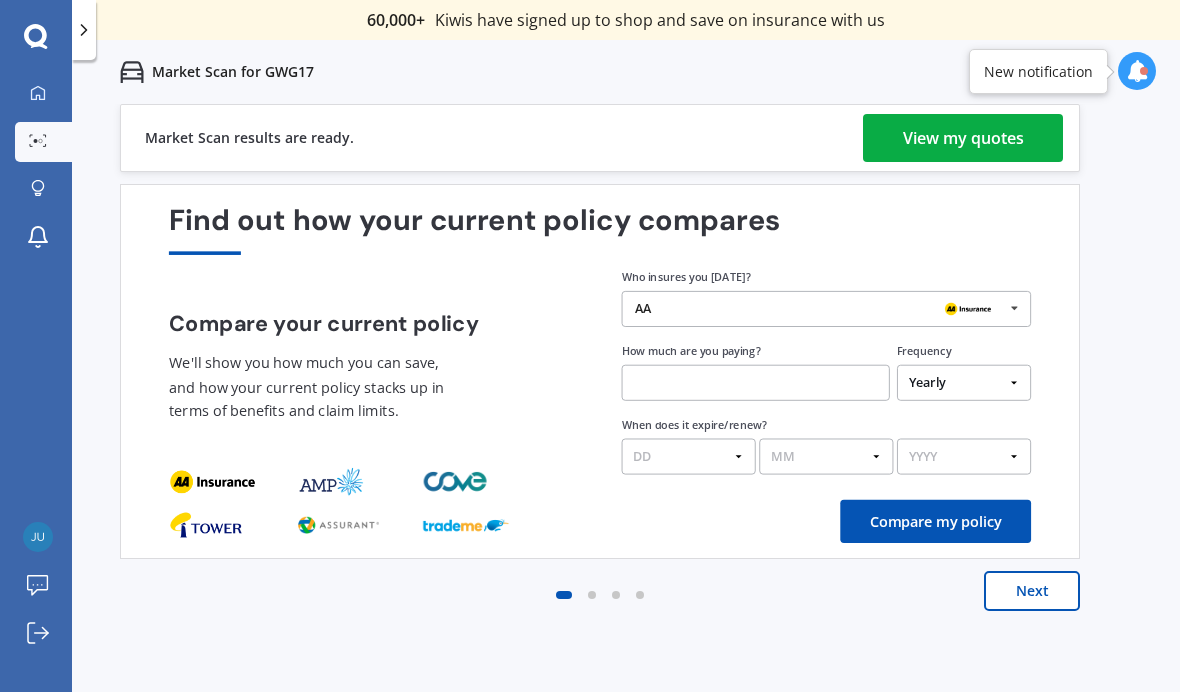 click on "View my quotes" at bounding box center [963, 138] 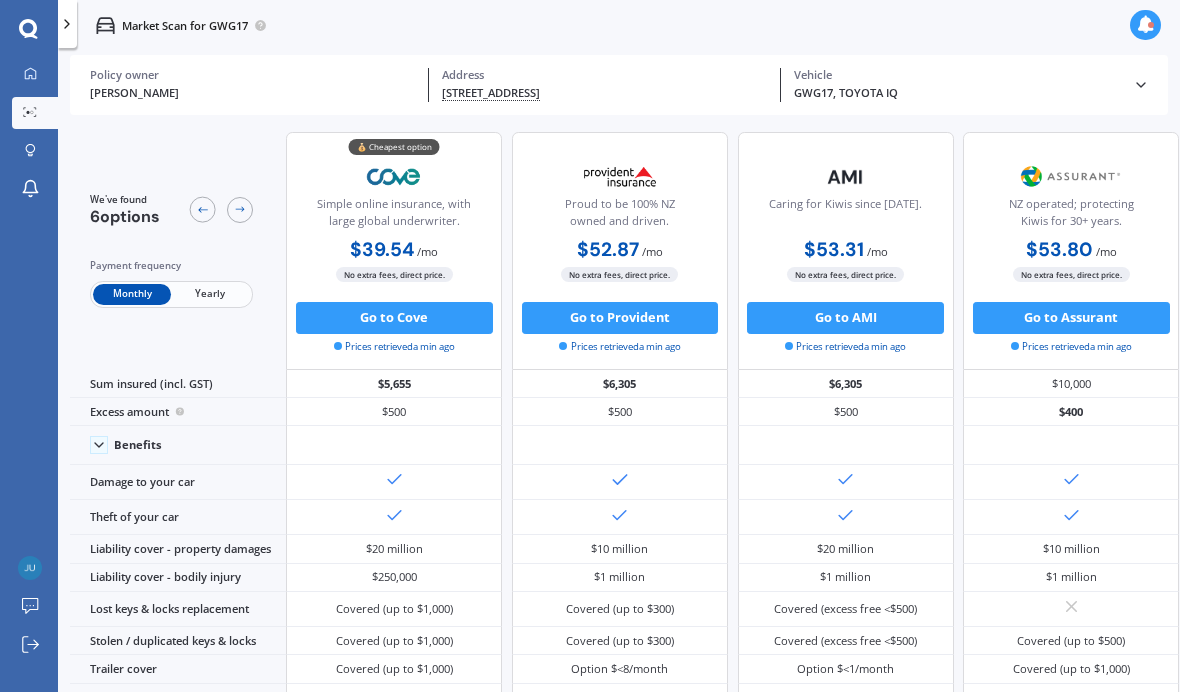 scroll, scrollTop: 0, scrollLeft: 0, axis: both 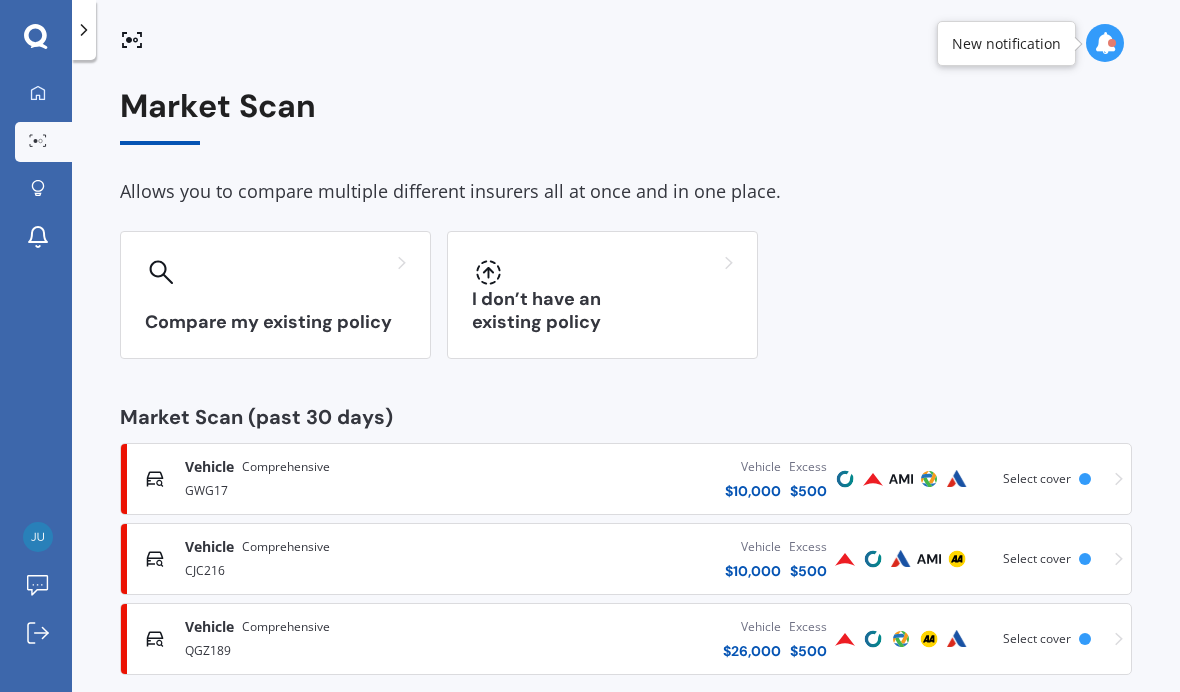click on "I don’t have an existing policy" at bounding box center [602, 295] 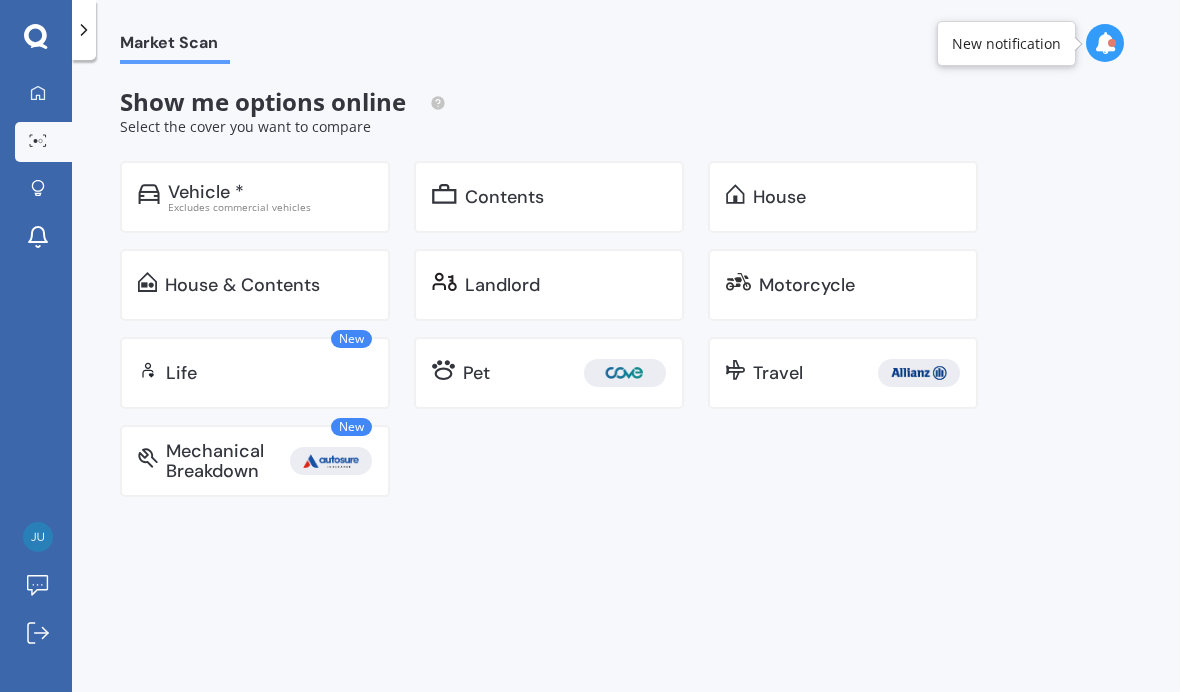 click on "Excludes commercial vehicles" at bounding box center (270, 207) 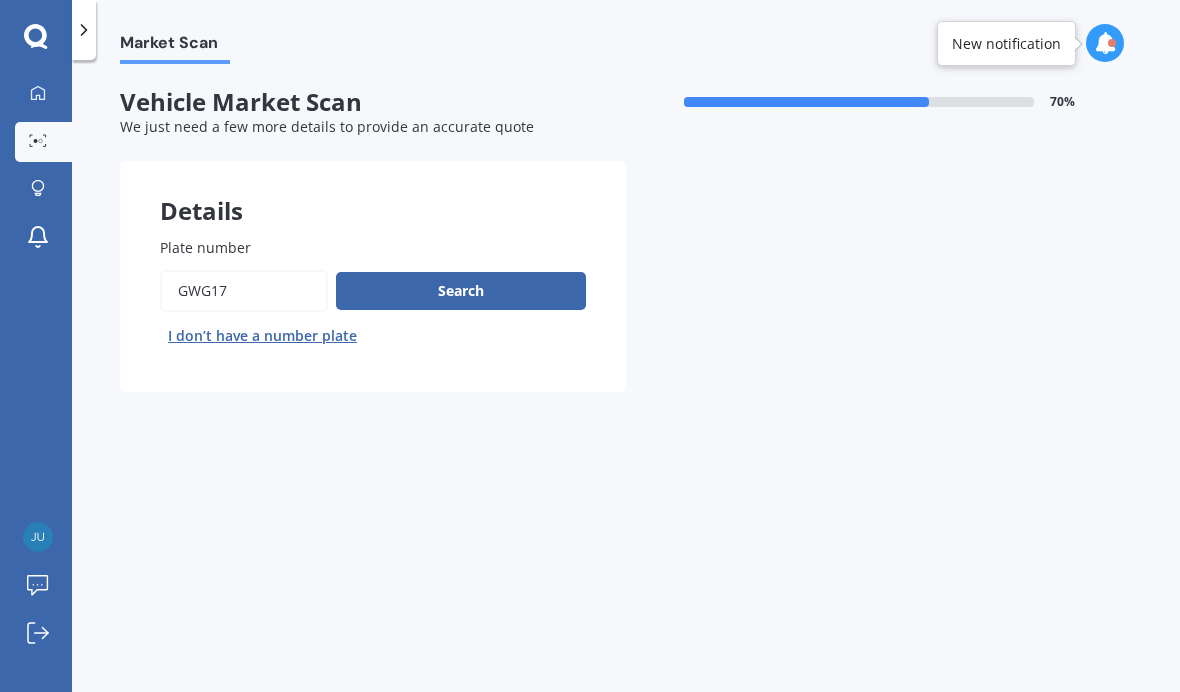 click on "Plate number" at bounding box center (244, 291) 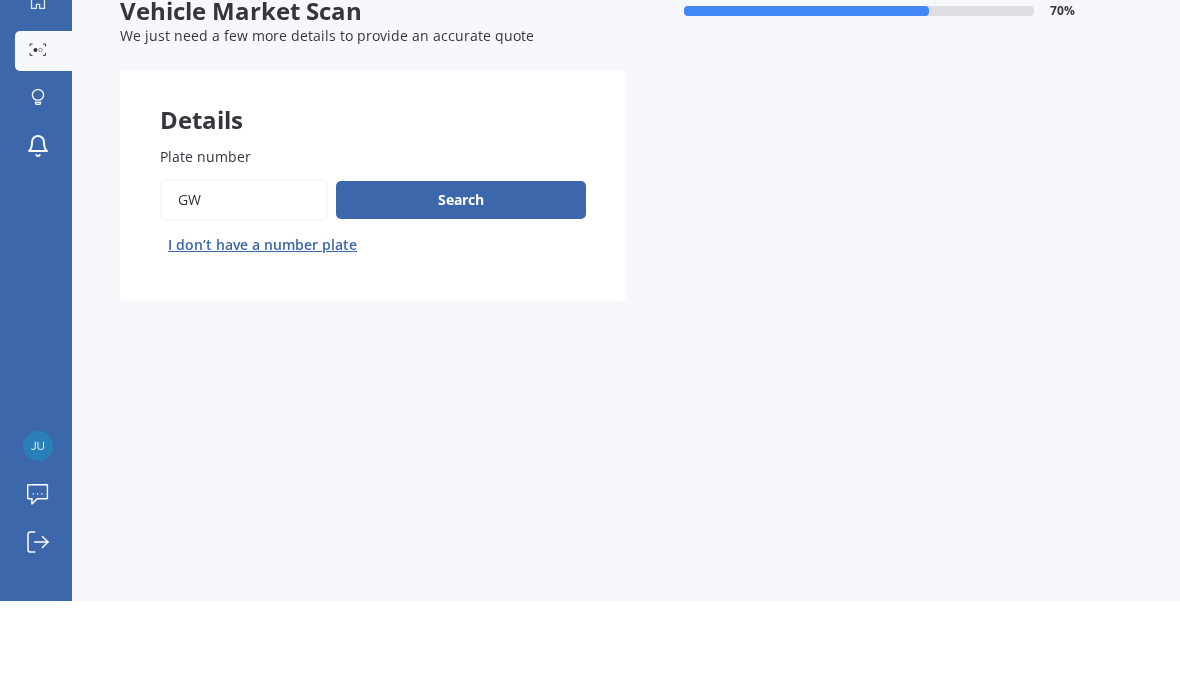 type on "G" 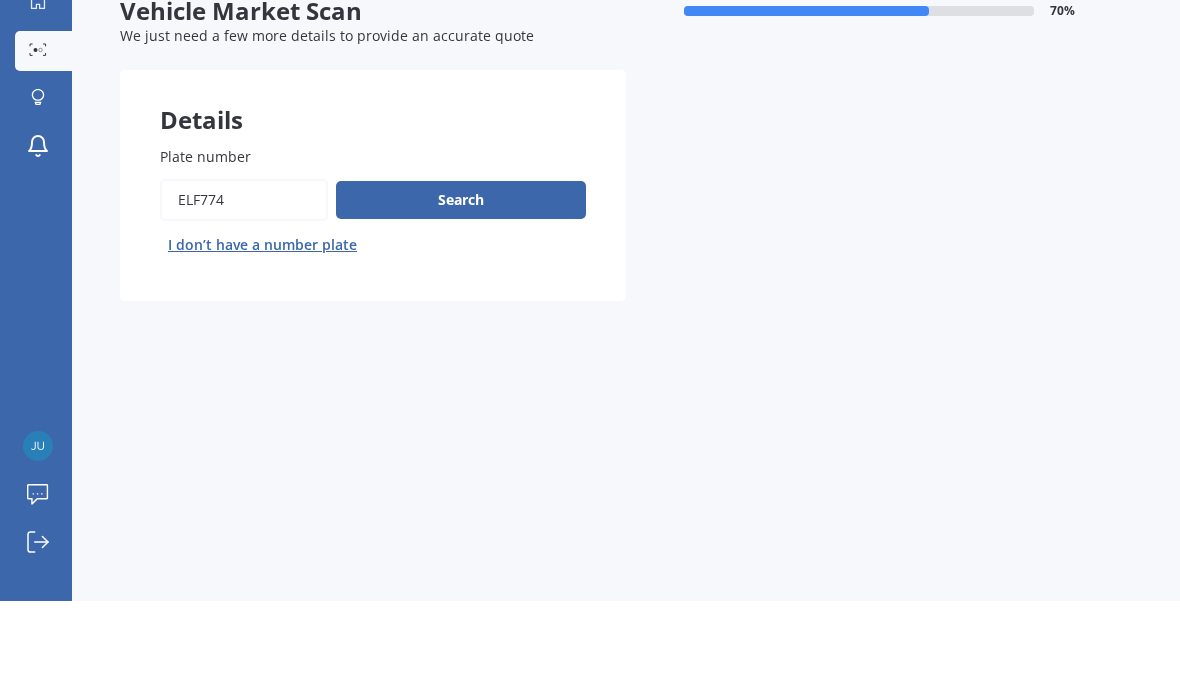 type on "ELF774" 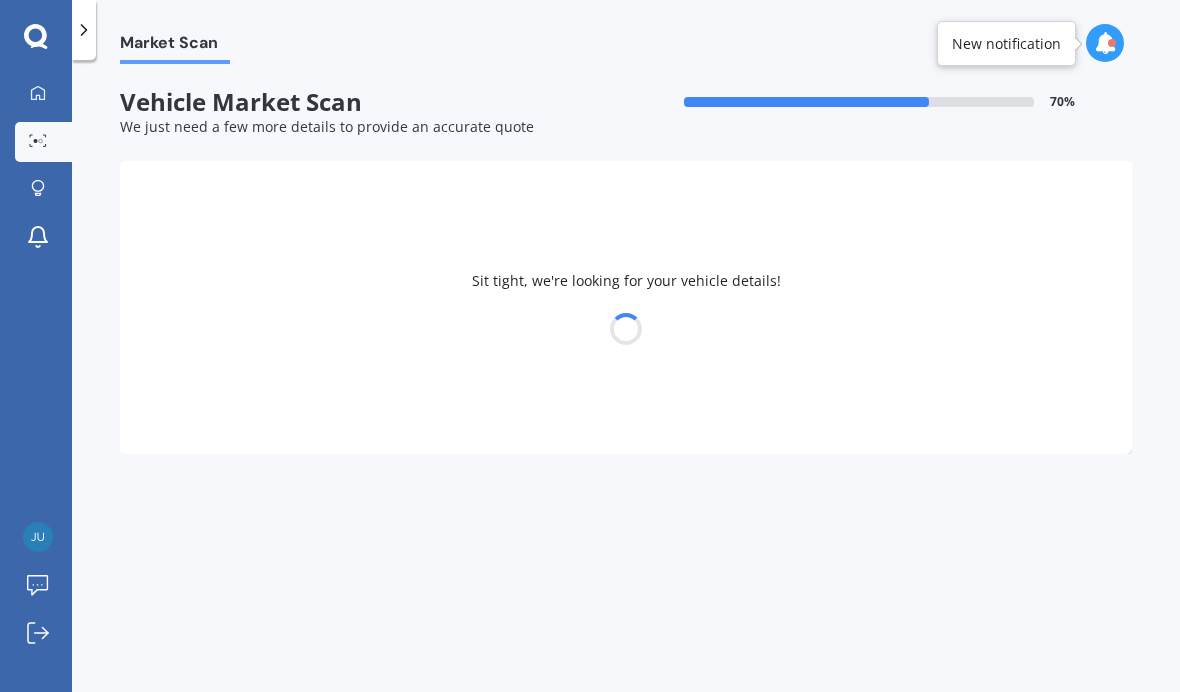 select on "SUZUKI" 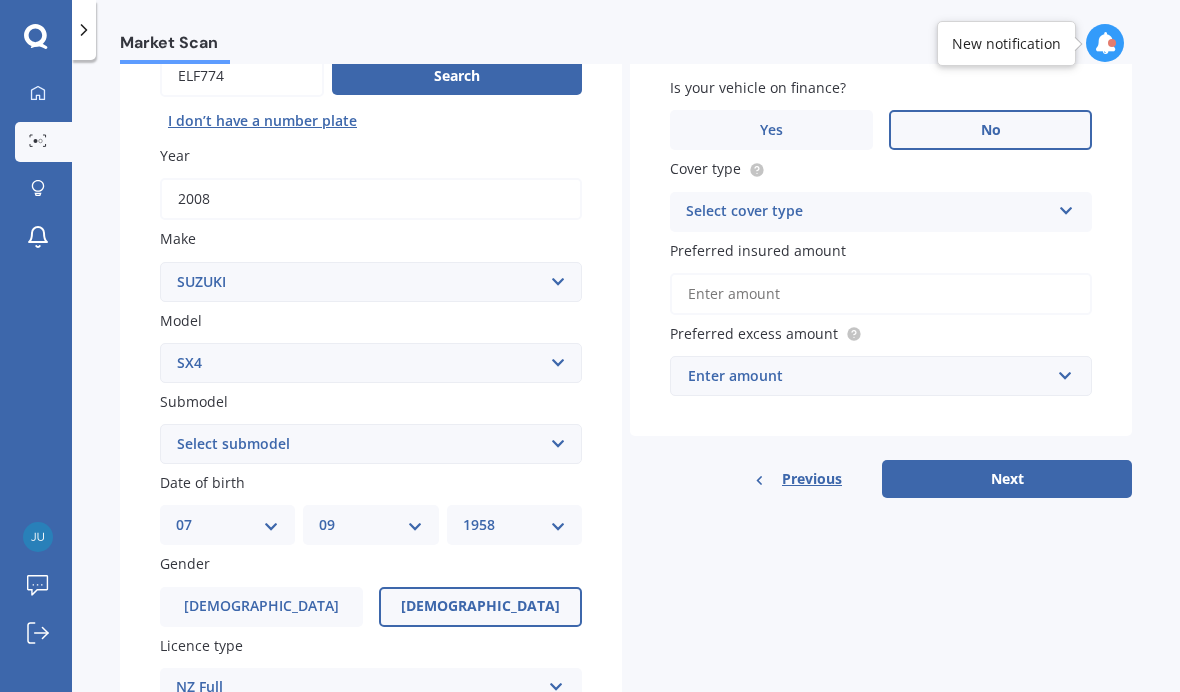 scroll, scrollTop: 211, scrollLeft: 0, axis: vertical 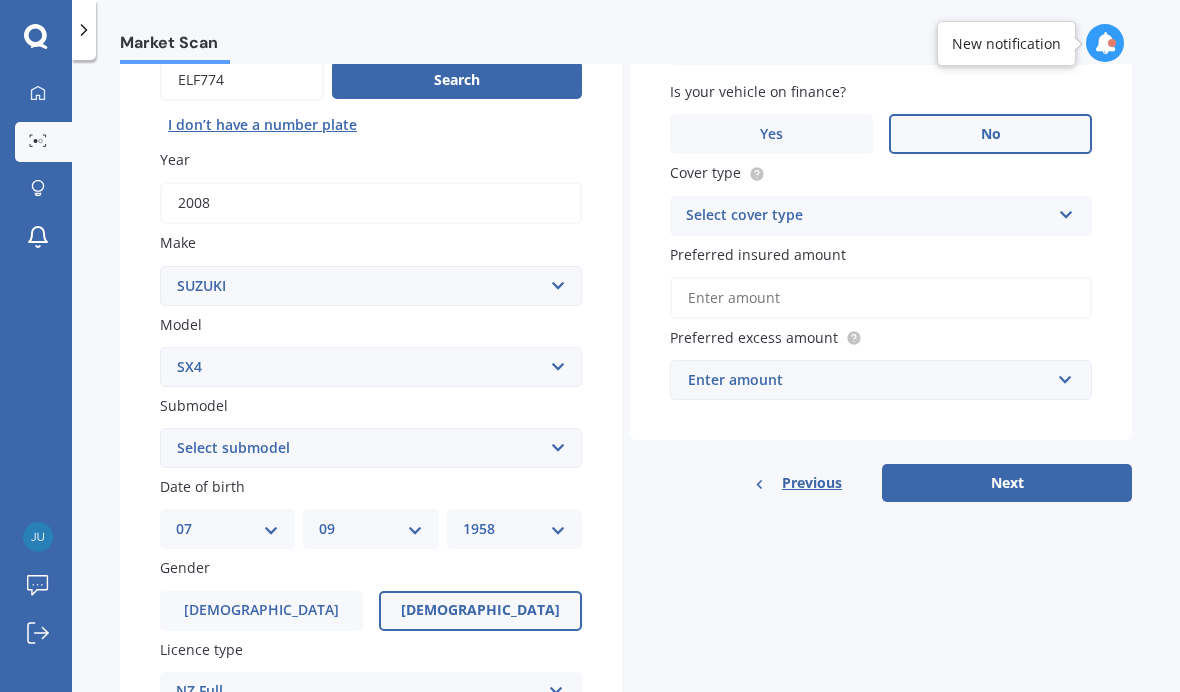 click on "Select submodel (All)" at bounding box center (371, 448) 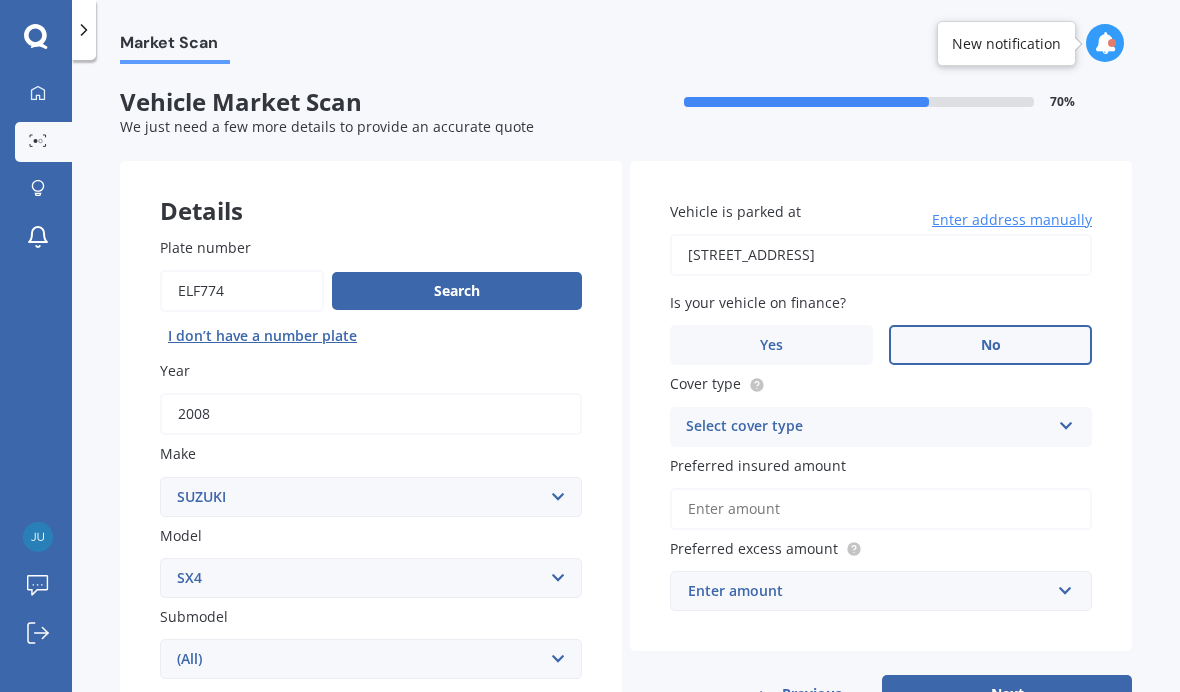scroll, scrollTop: 0, scrollLeft: 0, axis: both 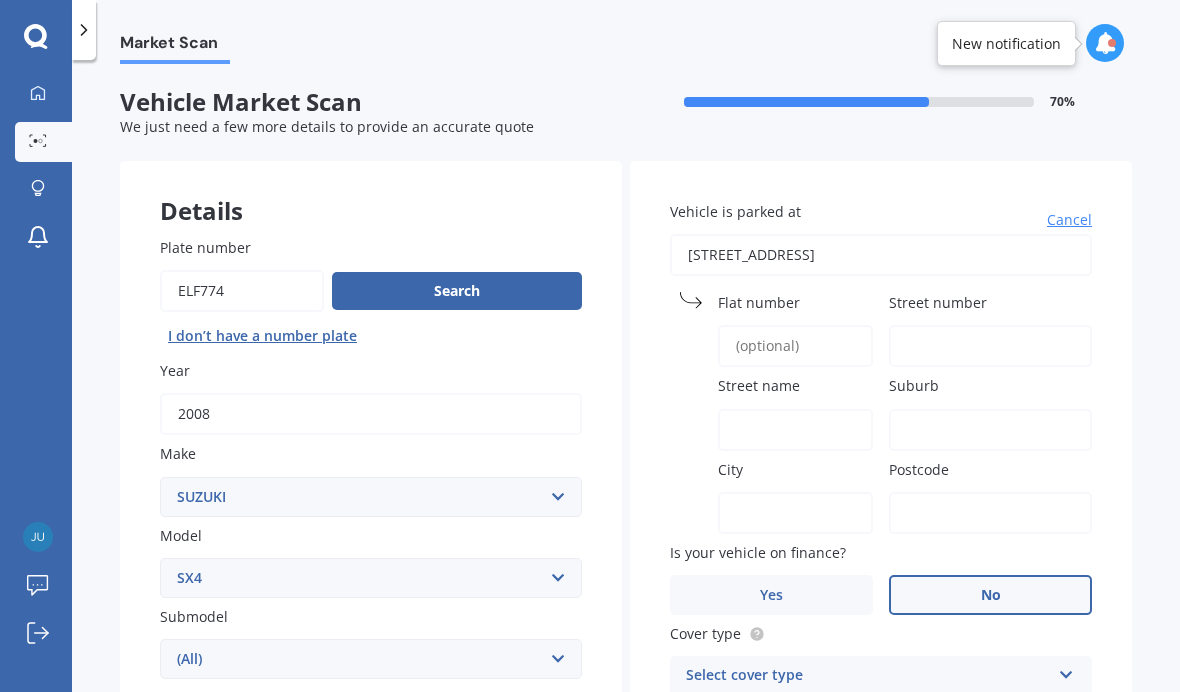 click on "Cancel" at bounding box center [1069, 220] 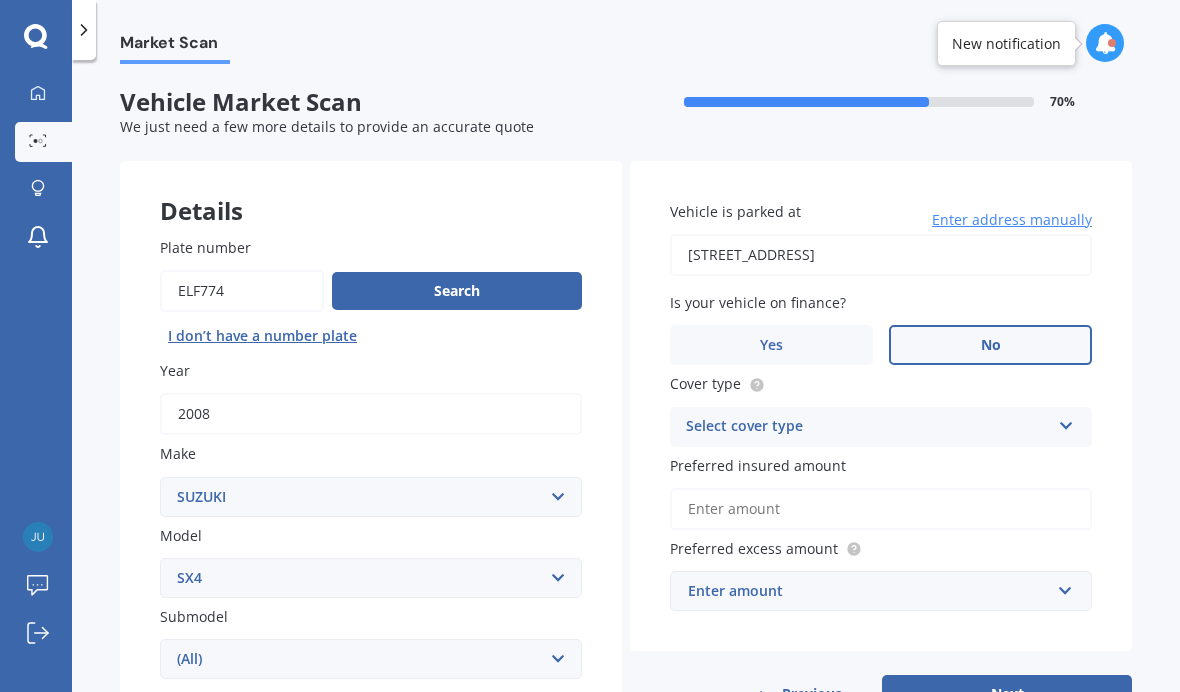 scroll, scrollTop: 0, scrollLeft: 0, axis: both 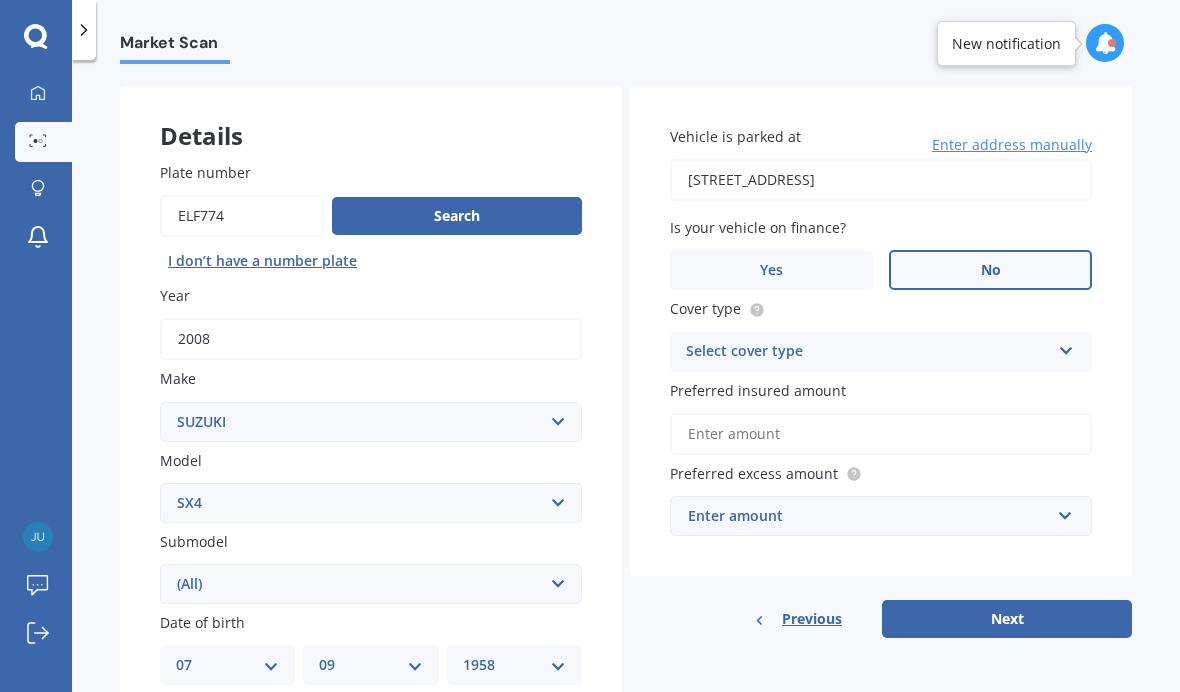 click at bounding box center [1066, 347] 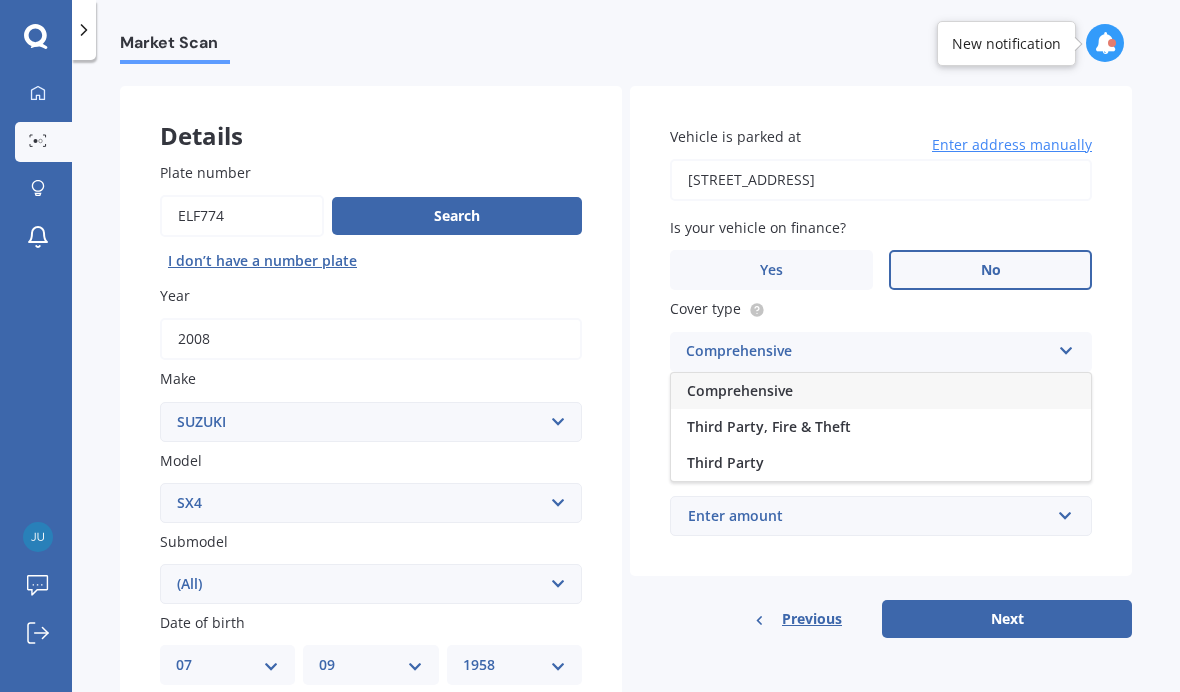 click on "Comprehensive" at bounding box center [740, 390] 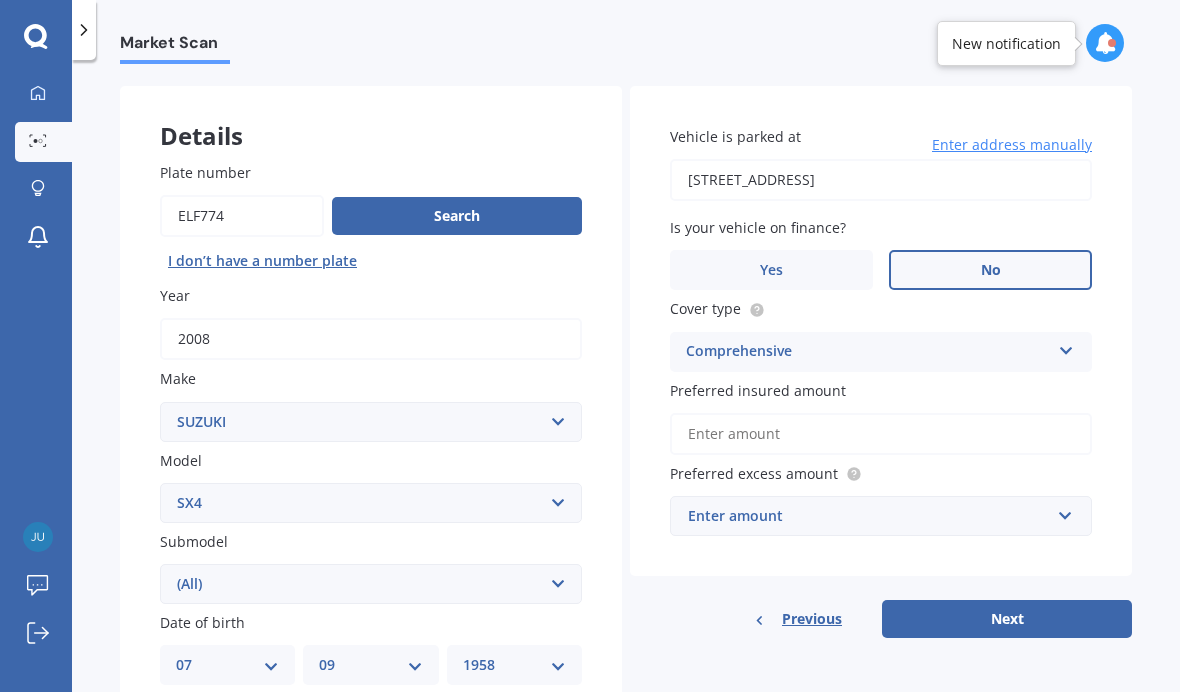 click on "Preferred insured amount" at bounding box center (877, 390) 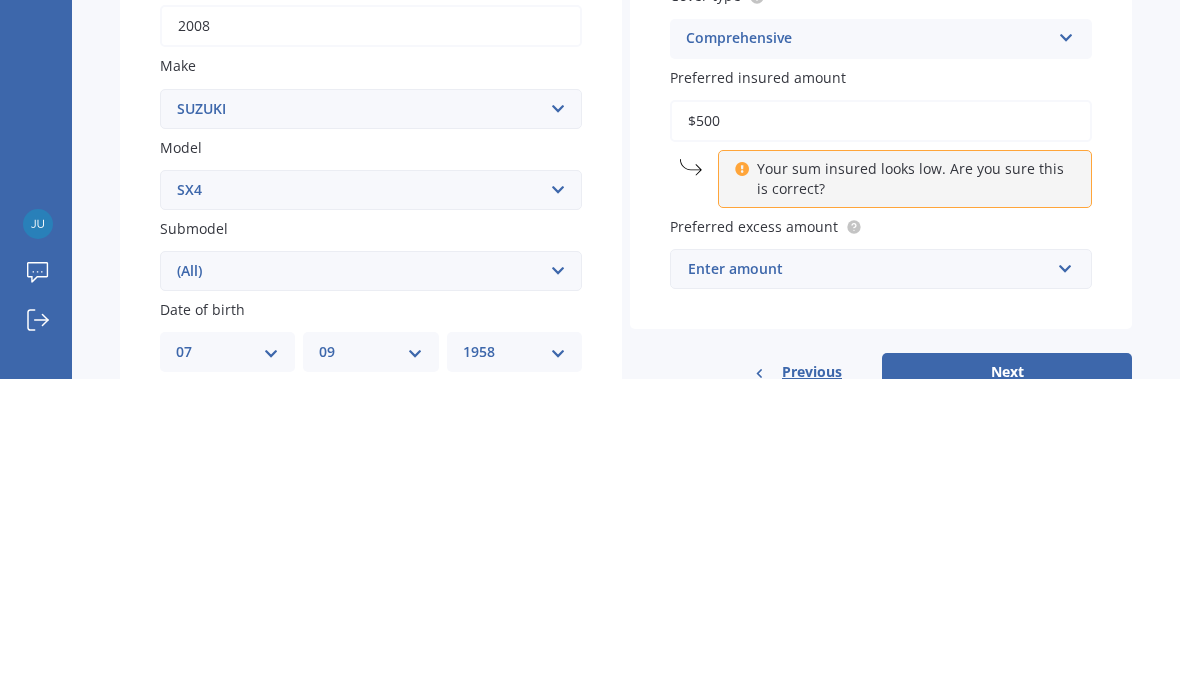 type on "$5,000" 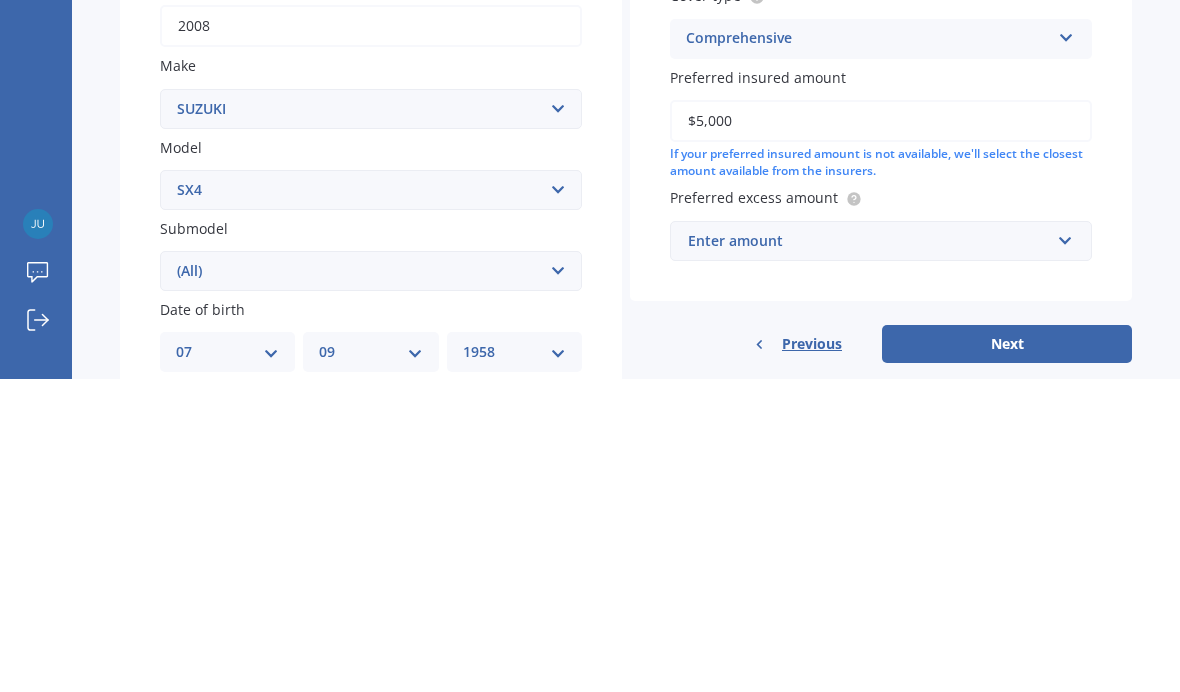 click on "Next" at bounding box center [1007, 657] 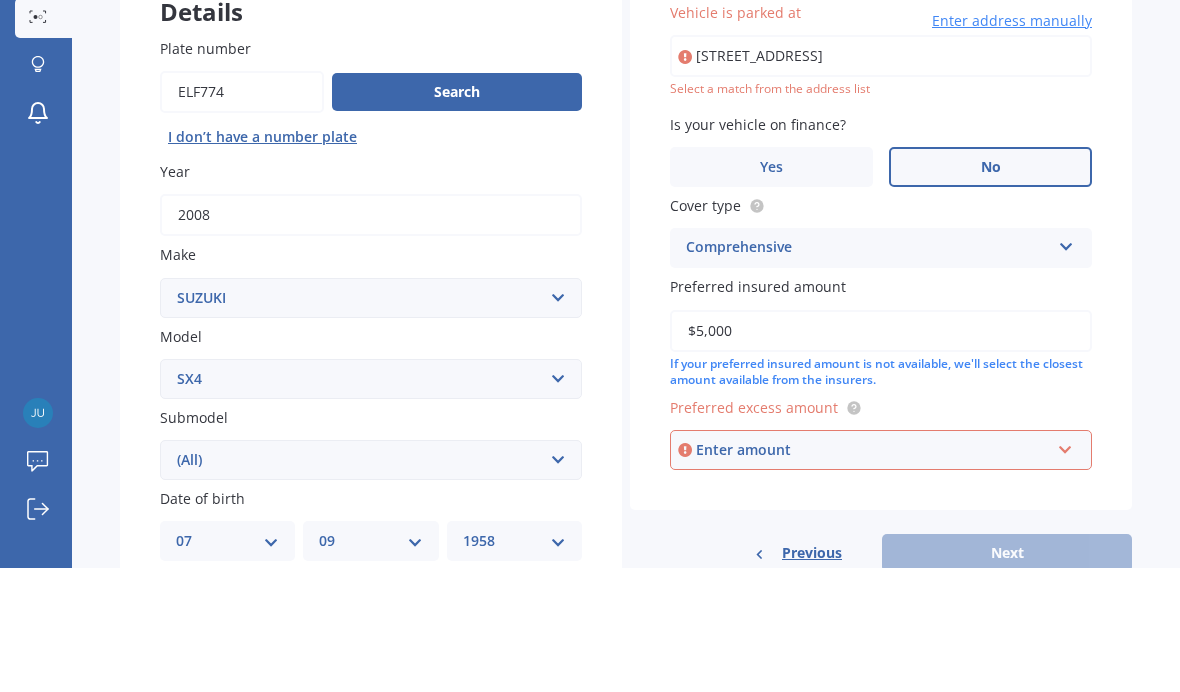 scroll, scrollTop: 82, scrollLeft: 0, axis: vertical 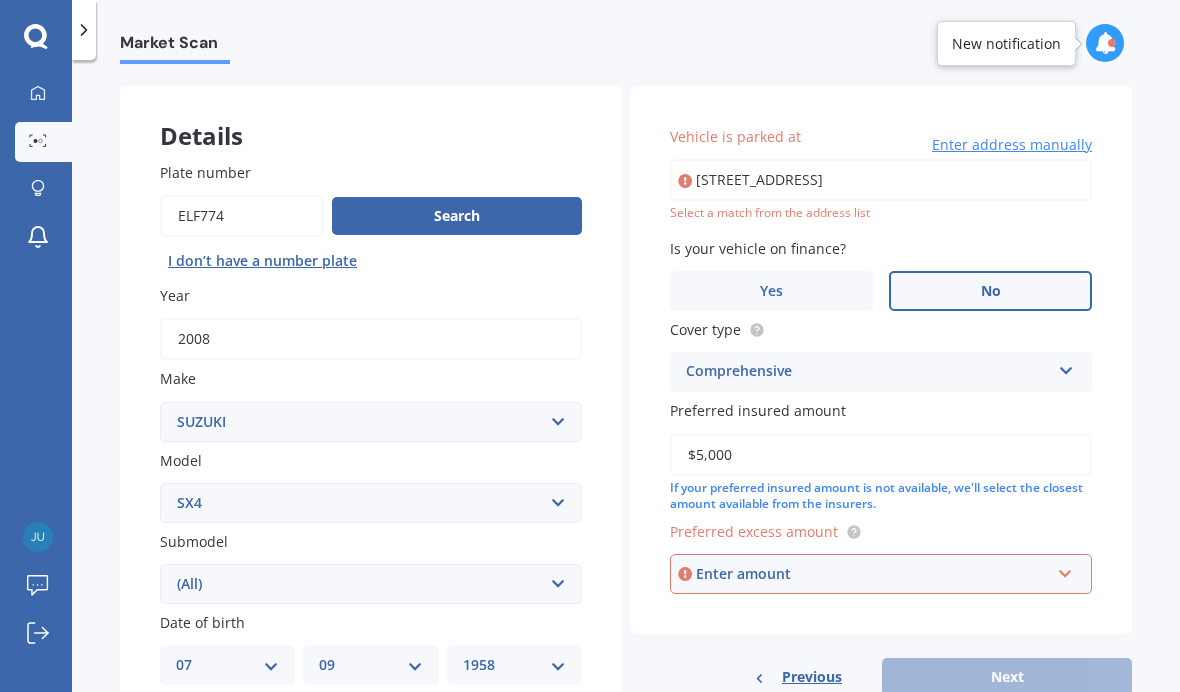 type on "[STREET_ADDRESS]" 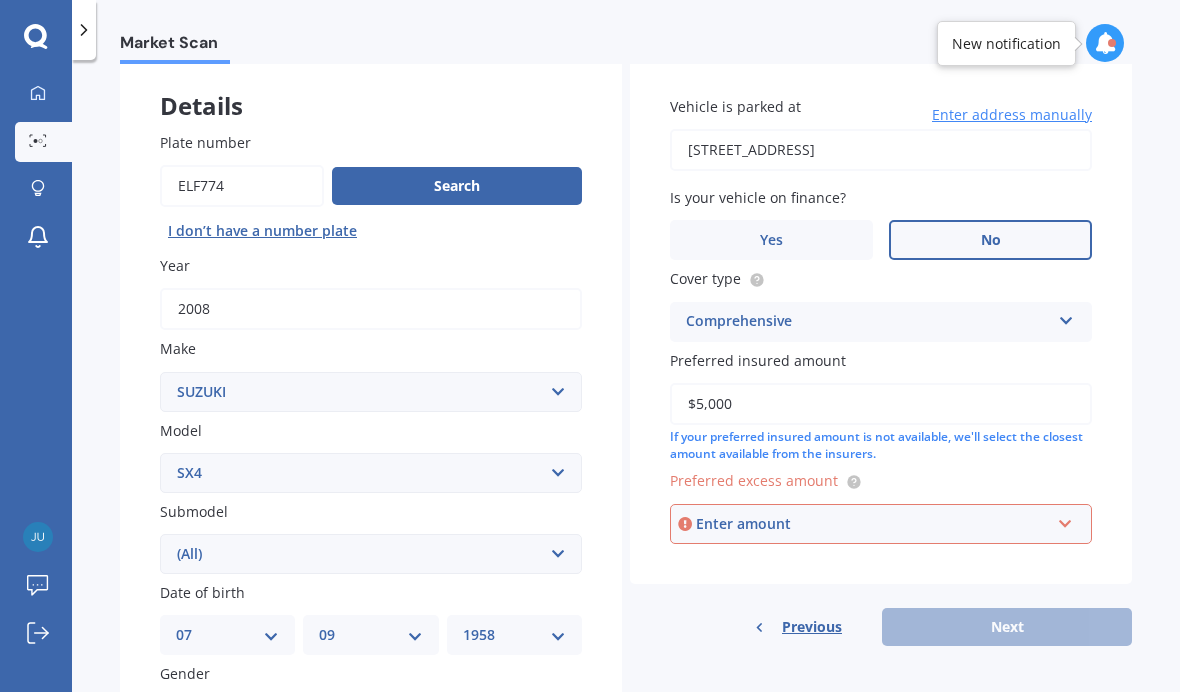 scroll, scrollTop: 105, scrollLeft: 0, axis: vertical 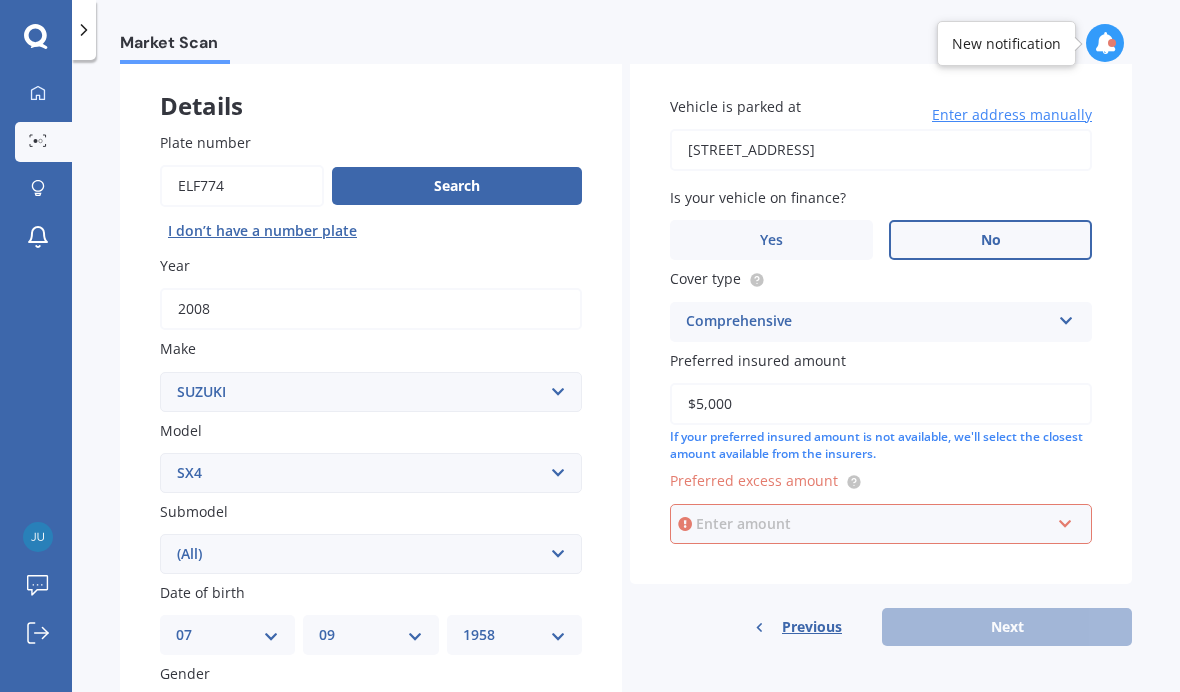 click at bounding box center (874, 524) 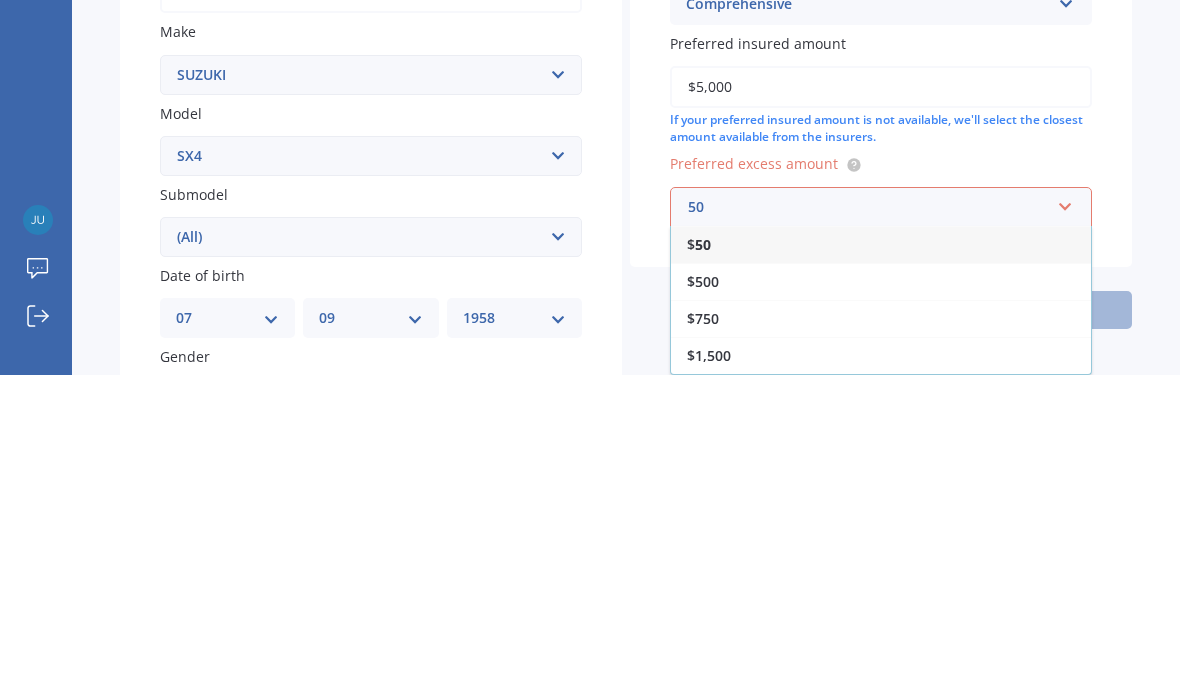 type on "500" 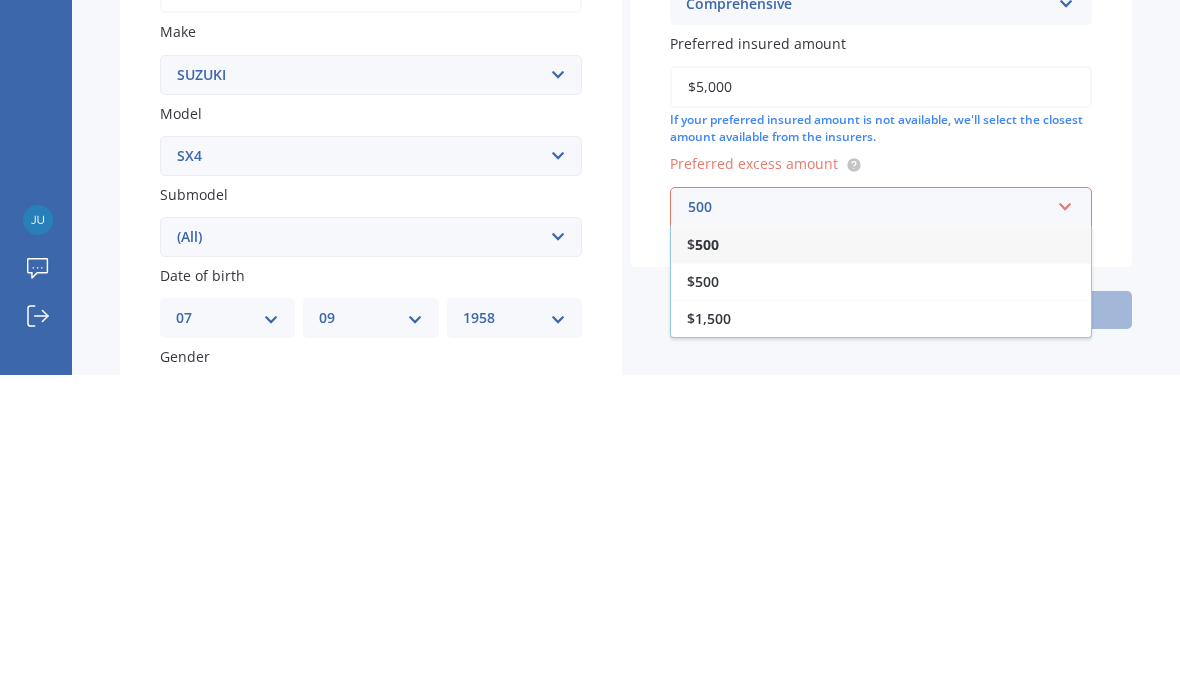 type 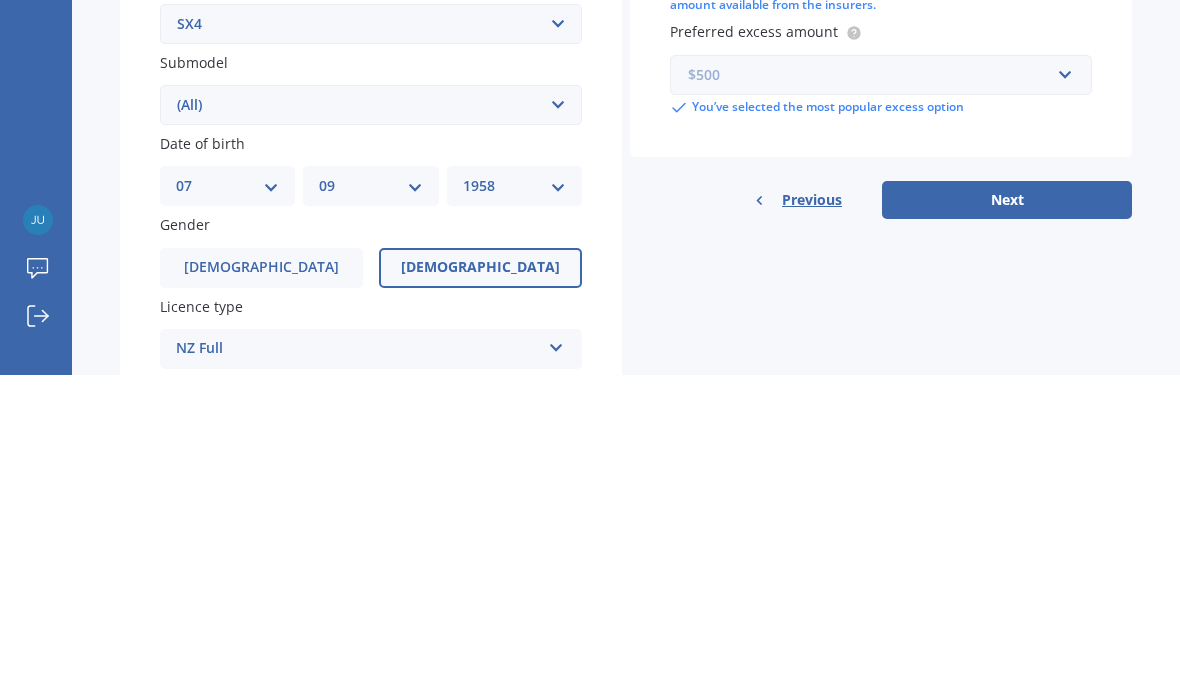 scroll, scrollTop: 237, scrollLeft: 0, axis: vertical 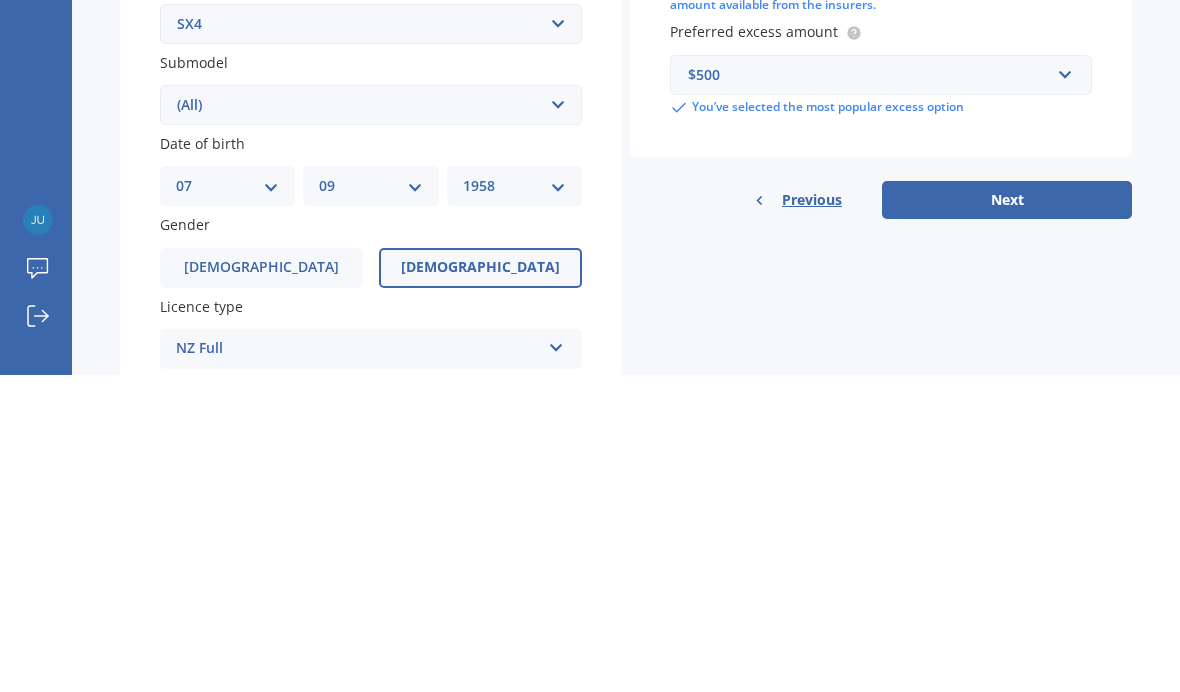click on "Next" at bounding box center (1007, 517) 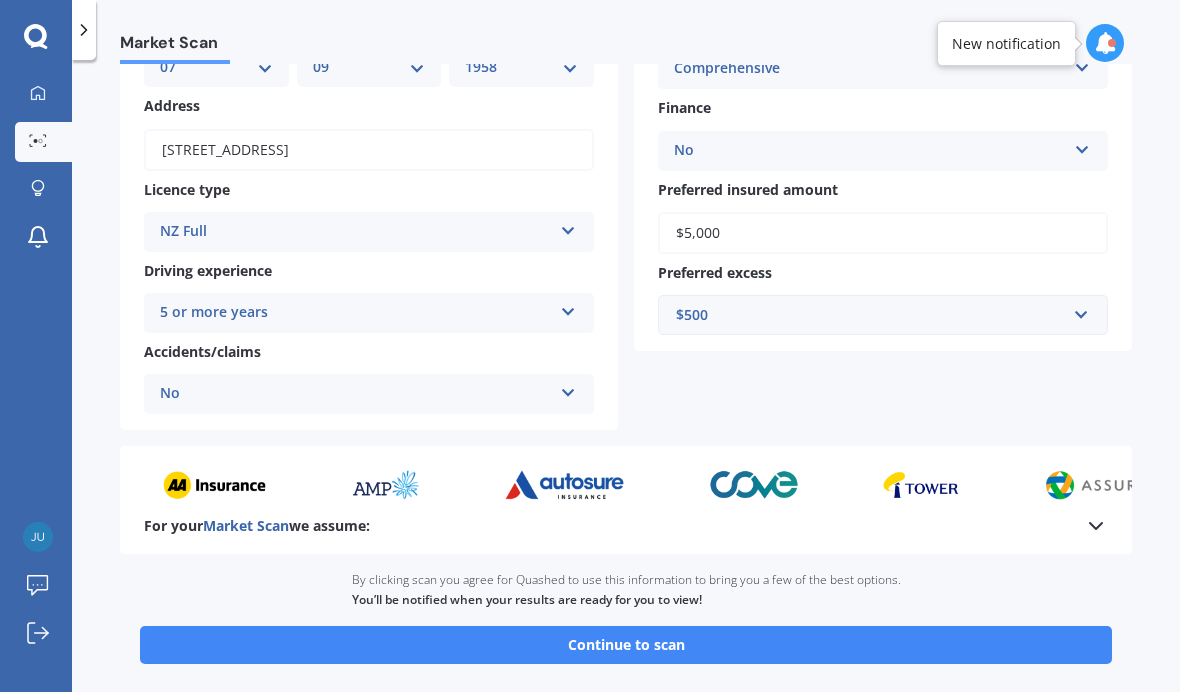 scroll, scrollTop: 243, scrollLeft: 0, axis: vertical 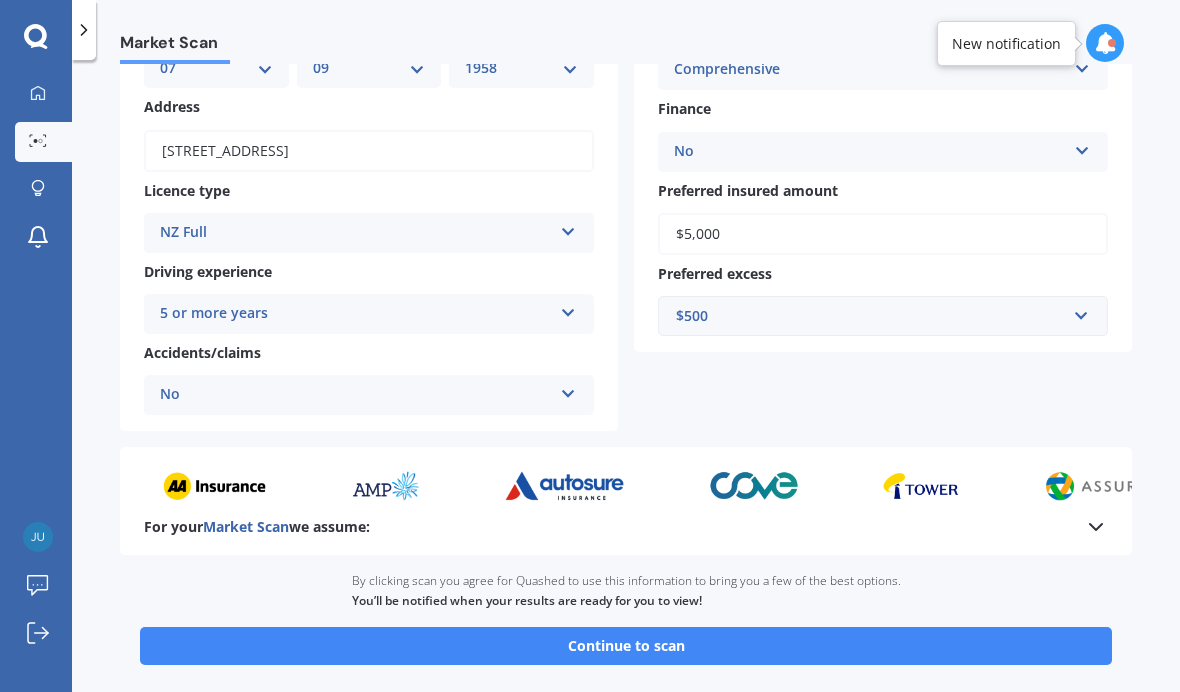 click on "Continue to scan" at bounding box center [626, 646] 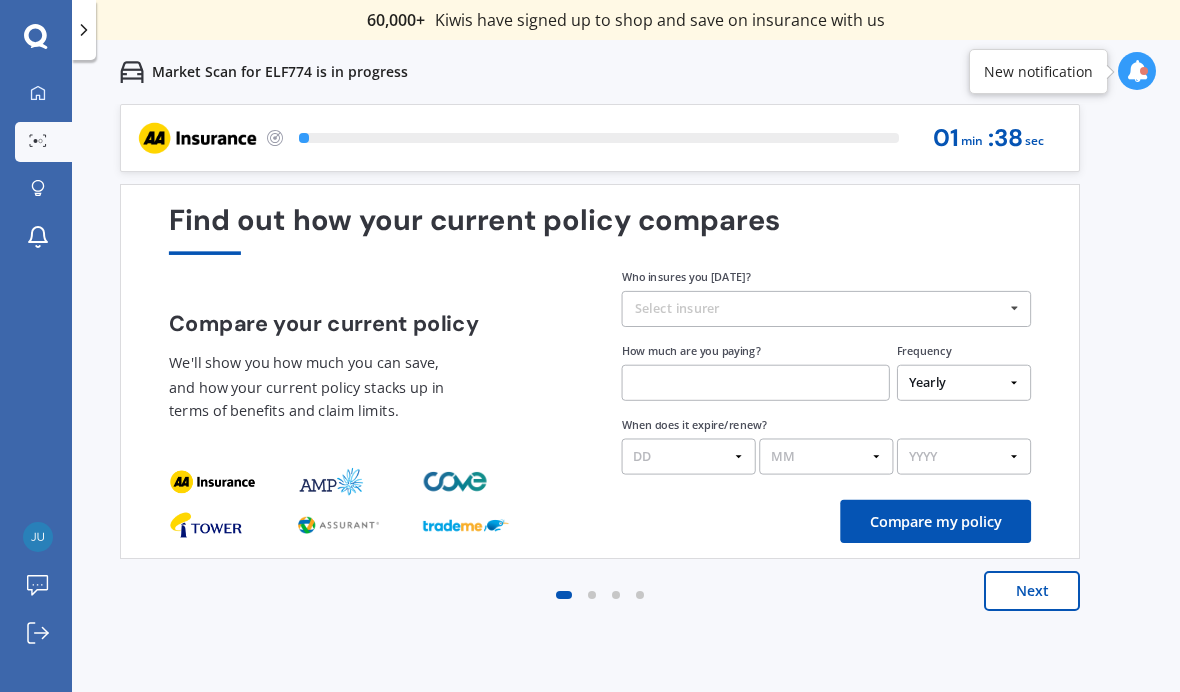 scroll, scrollTop: 0, scrollLeft: 0, axis: both 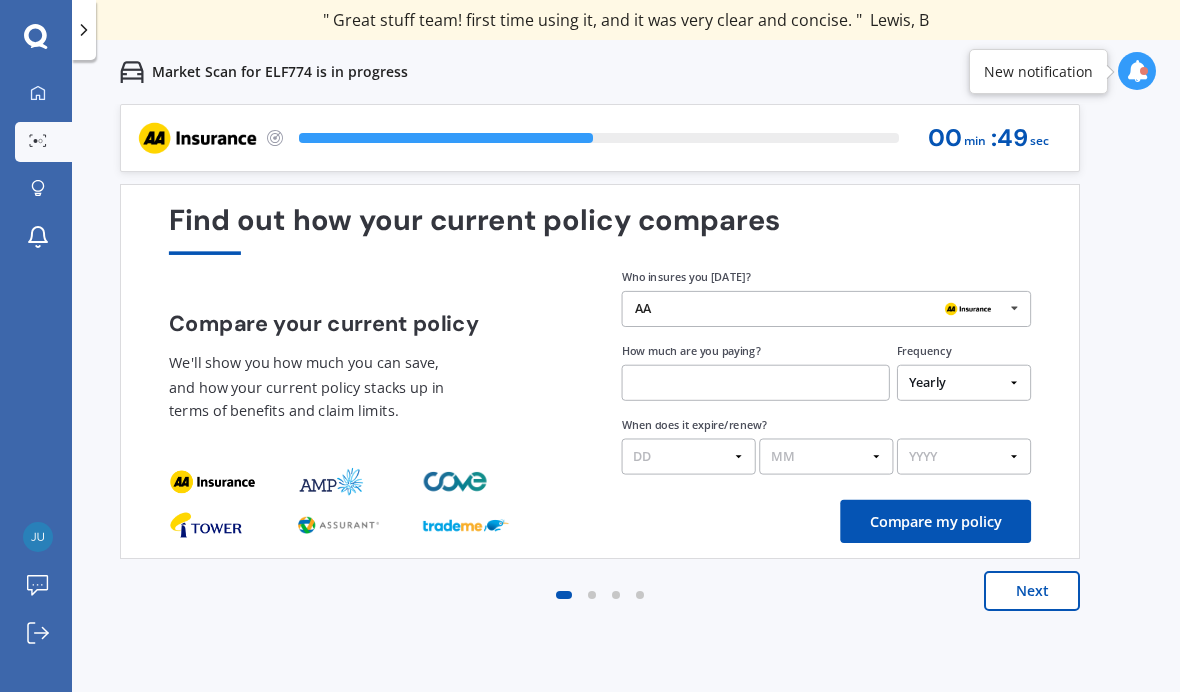 click on "We are experiencing high volume of  Market Scans . Just a heads up we will have your results ready as soon as possible. My Dashboard Market Scan Explore insurance Notifications [PERSON_NAME] Submit feedback Log out   Previous 60,000+ Kiwis have signed up to shop and save on insurance with us " Helpful tool, just that my current insurance is cheaper. " [PERSON_NAME], H " I have already recommended Quashed to many family and friends. This is fantastic. Thank you. " [PERSON_NAME], M " A very useful tool and is easy to use. Highly recommended! " [PERSON_NAME], Z " Useful tool to check whether our current prices are competitive - which they are. " [PERSON_NAME], G " My current car insurance was half of the cheapest quoted here, so I'll stick with them. " [PERSON_NAME], N " Gave exactly the same results. " [PERSON_NAME], S " It's pretty accurate. Good service. " Mala, P " That was very helpful as it provided all the details required to make the necessary decision. " [PERSON_NAME], I " I've already recommended to a number of people. " [PERSON_NAME], [PERSON_NAME], [PERSON_NAME], G" at bounding box center (590, 346) 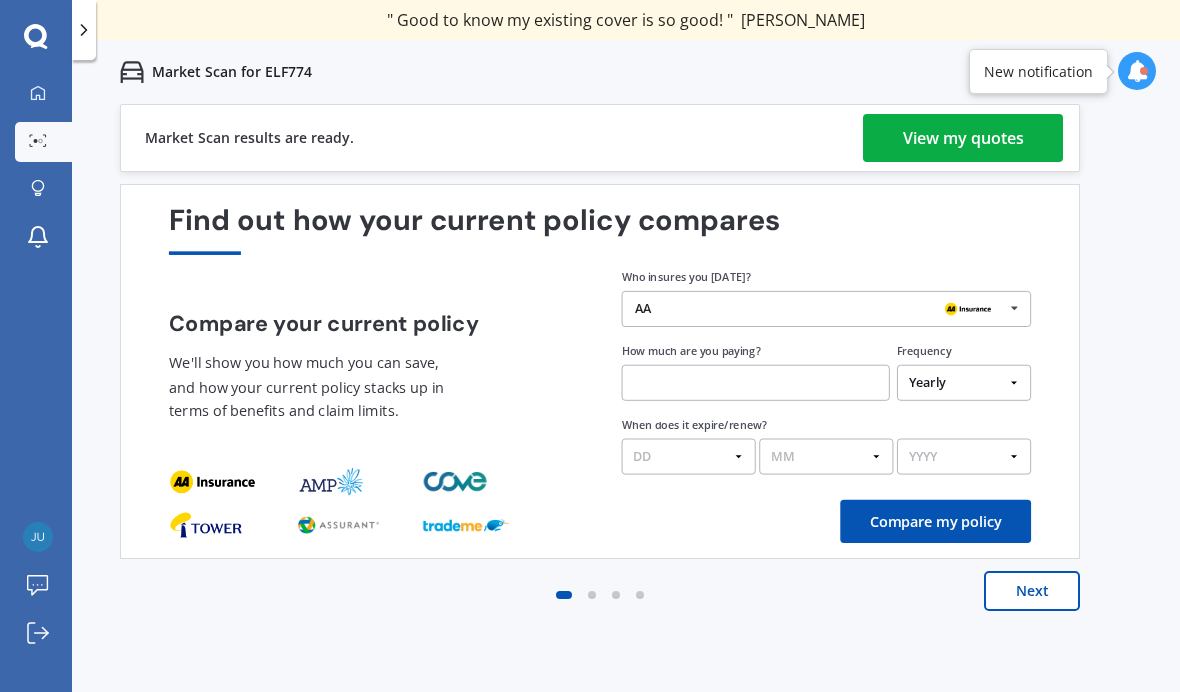 click on "View my quotes" at bounding box center (963, 138) 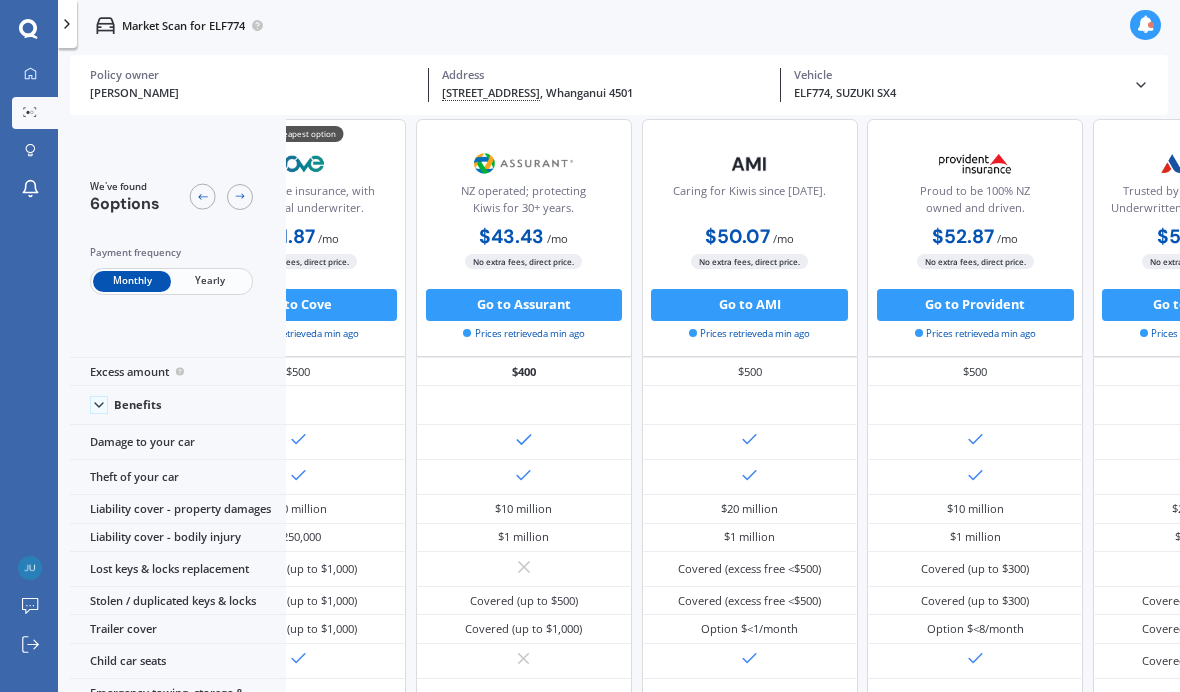 scroll, scrollTop: 52, scrollLeft: 125, axis: both 